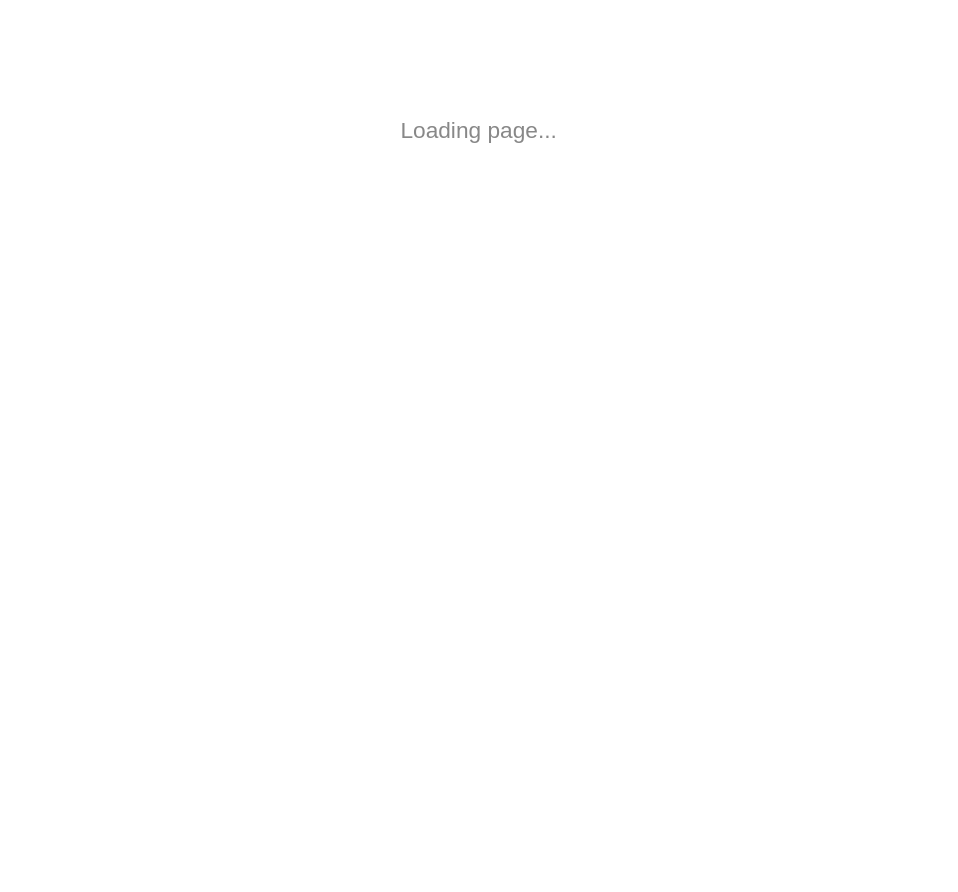 scroll, scrollTop: 0, scrollLeft: 0, axis: both 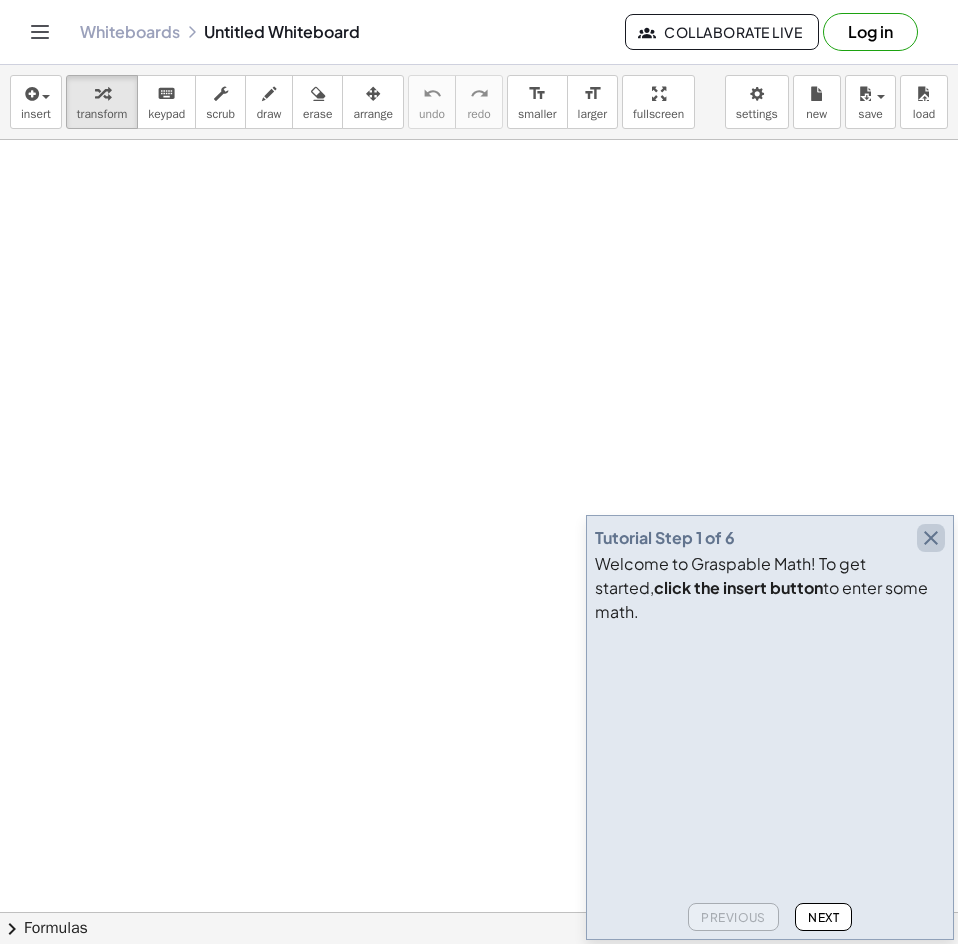 click at bounding box center [931, 538] 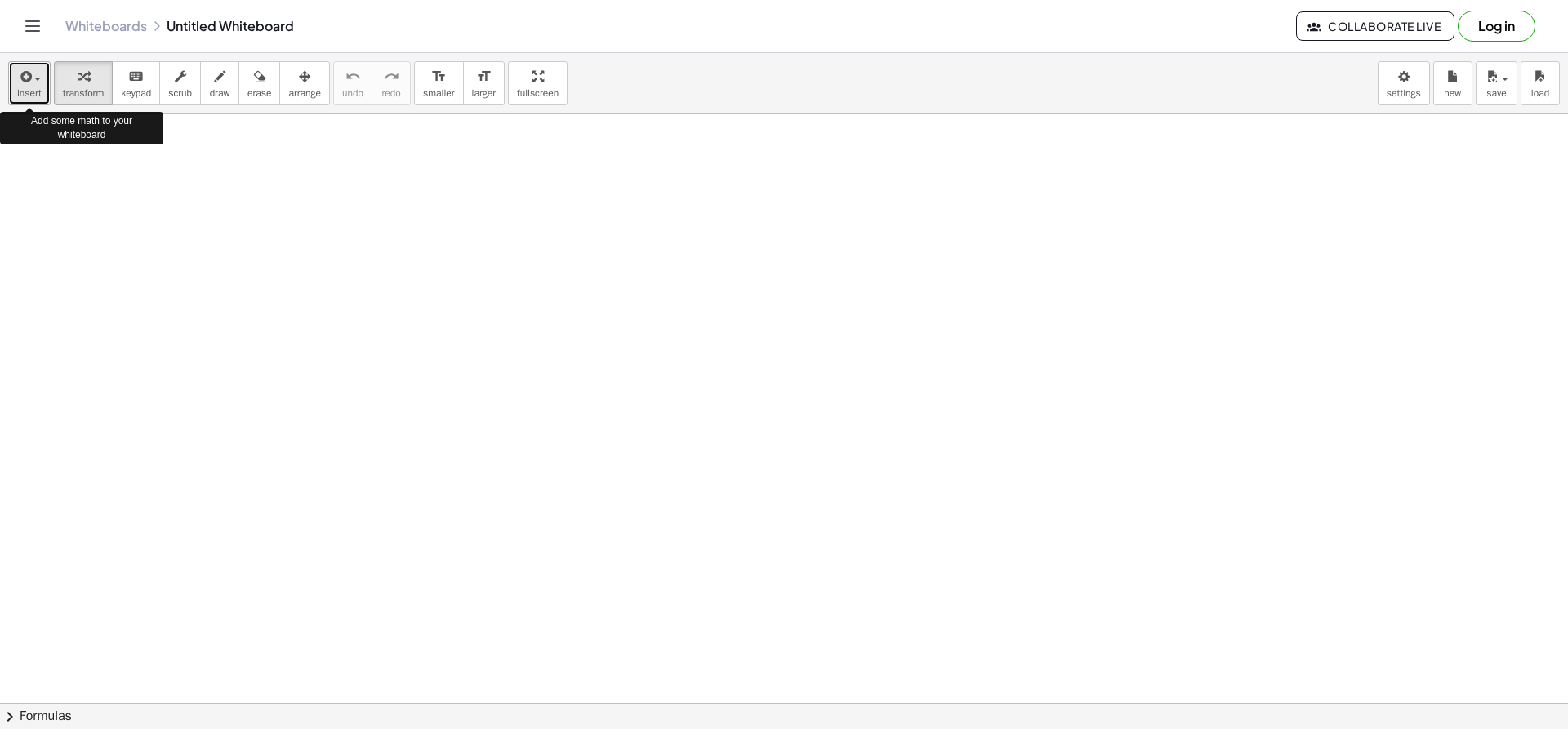 click at bounding box center (33, 78) 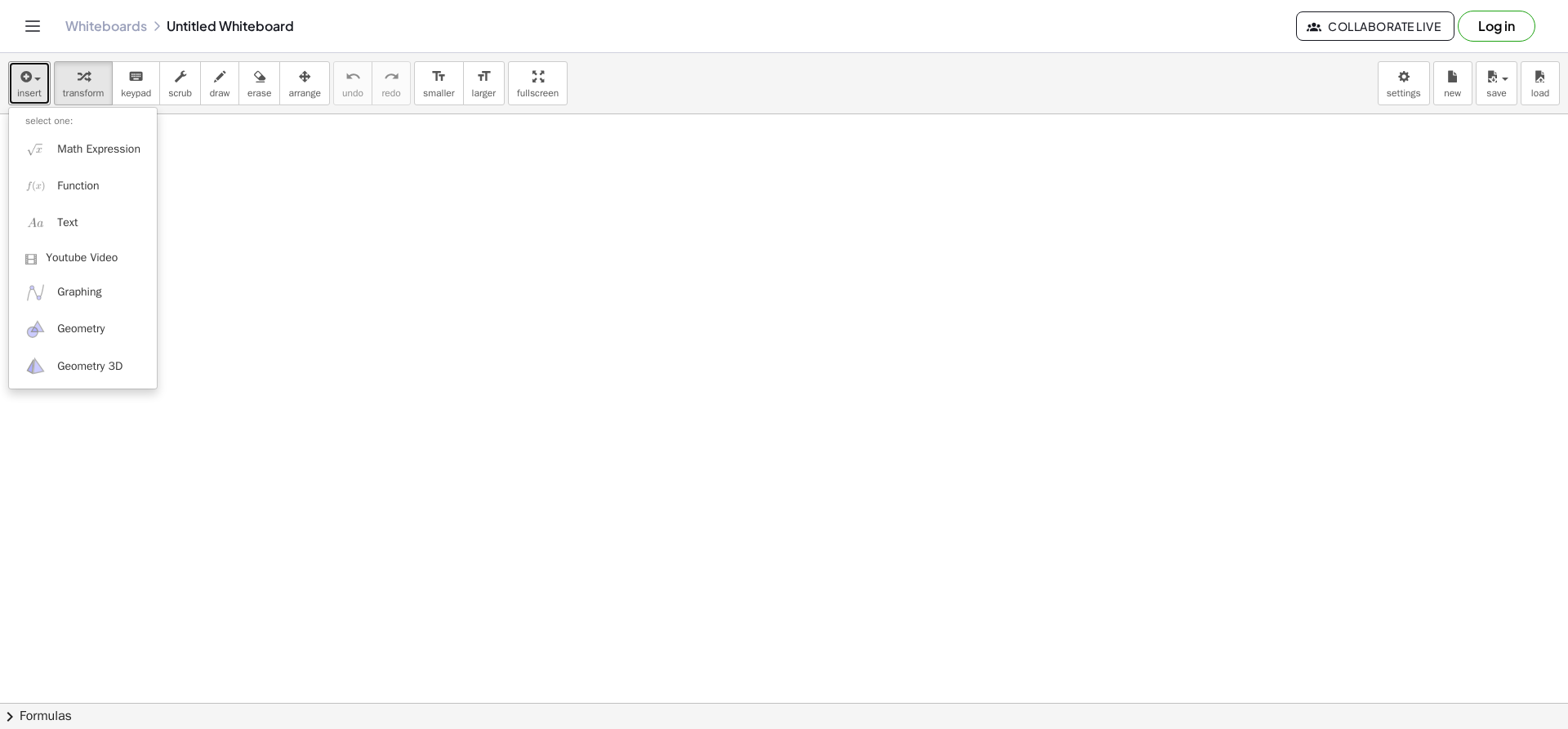 click at bounding box center [784, 753] 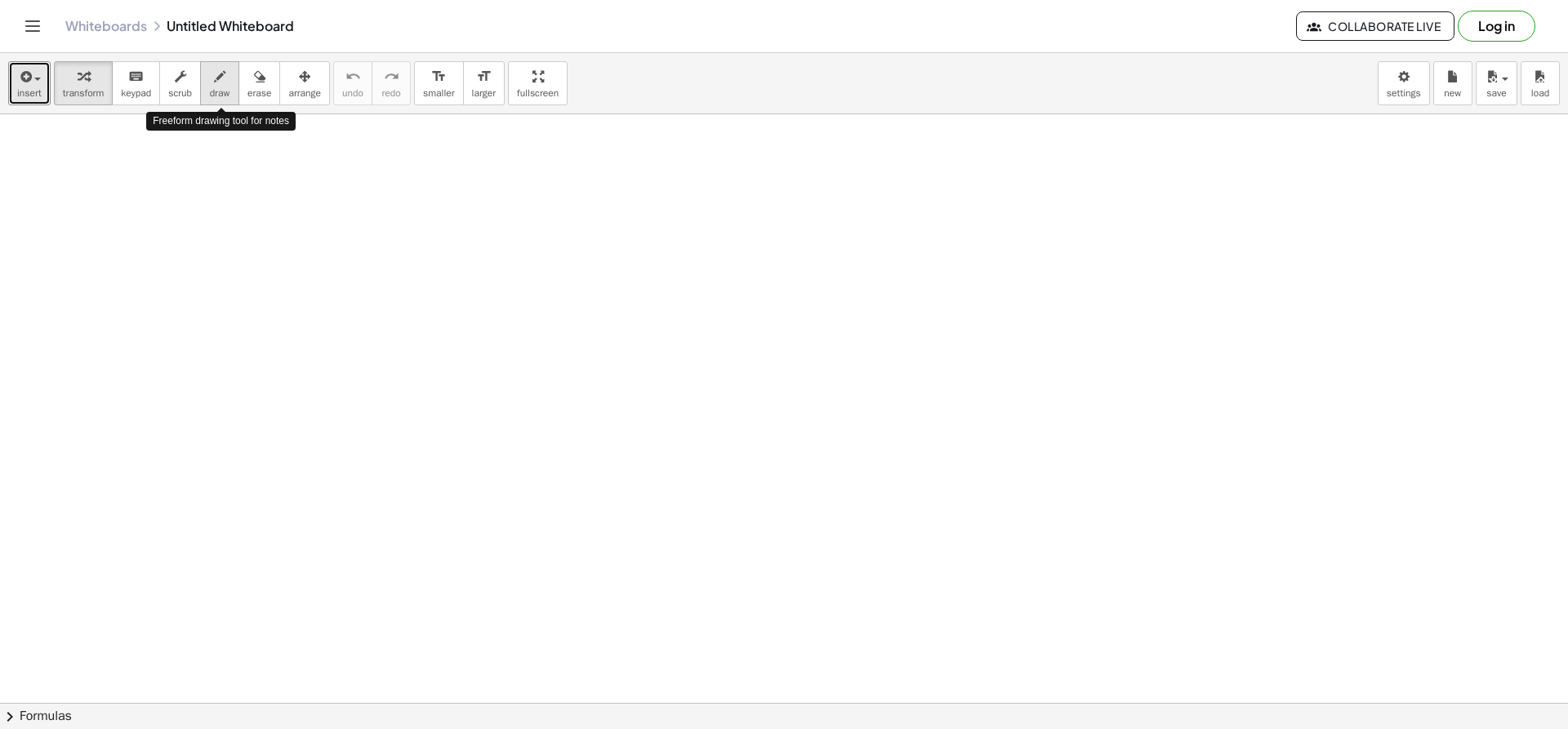 click on "draw" at bounding box center (220, 93) 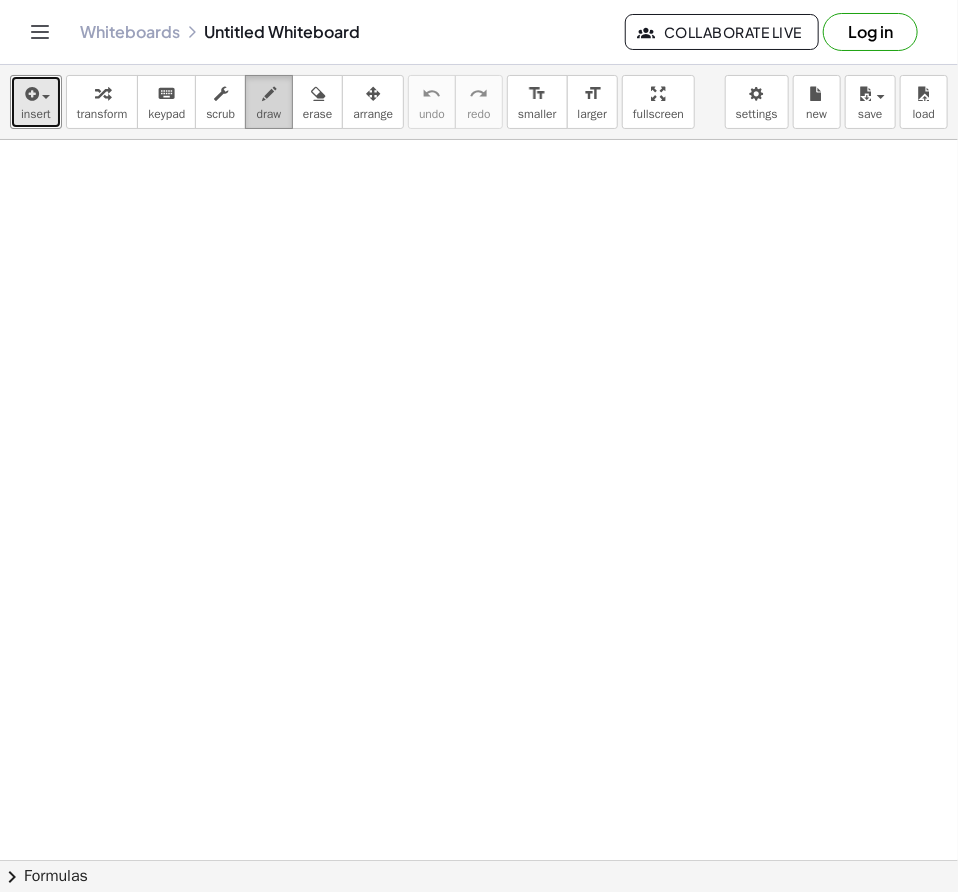 click on "draw" at bounding box center (269, 114) 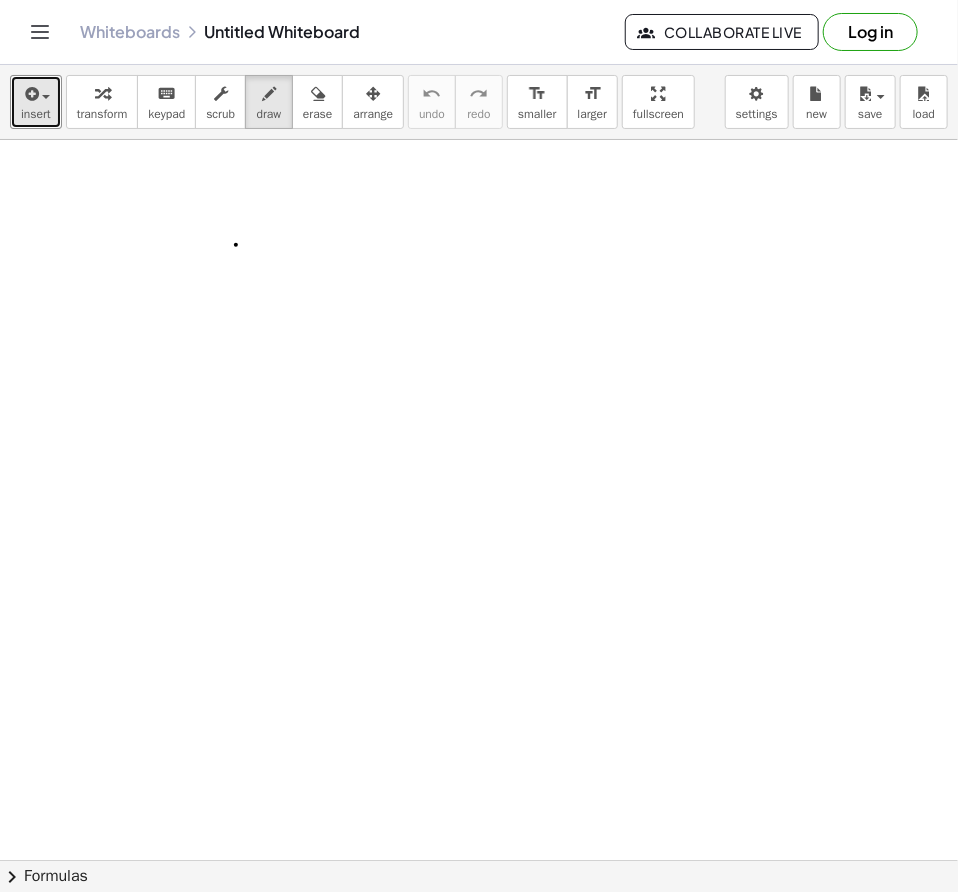 click at bounding box center [479, 923] 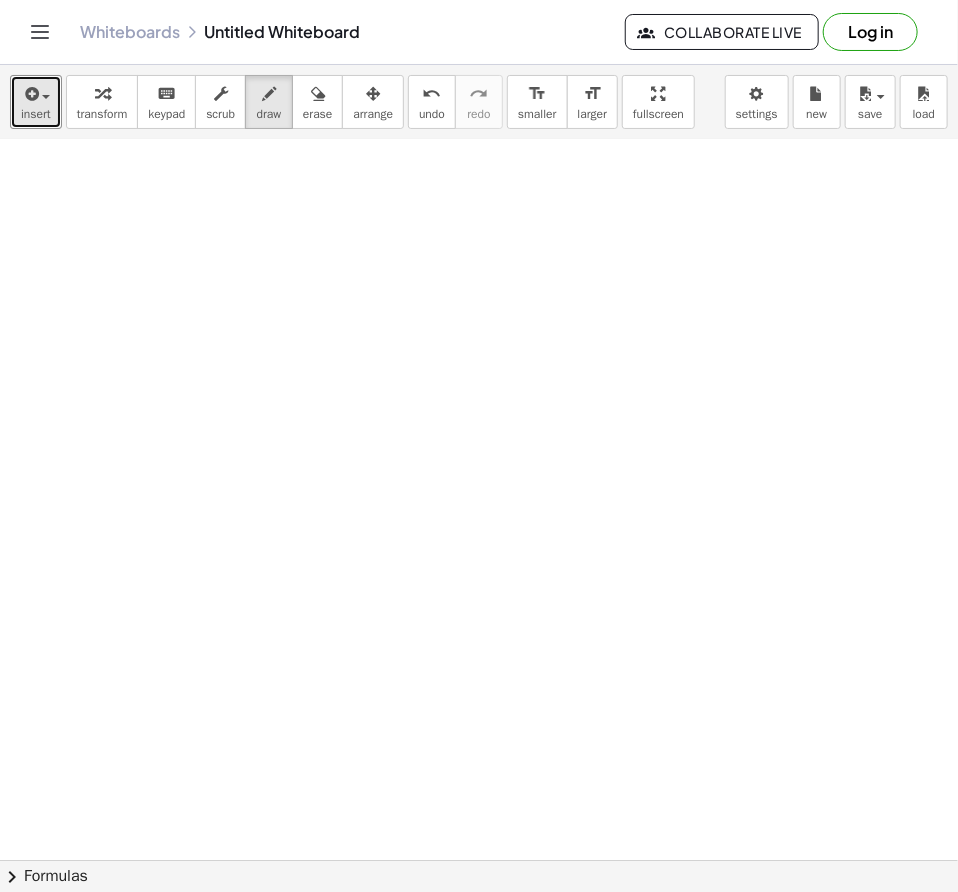 scroll, scrollTop: 724, scrollLeft: 0, axis: vertical 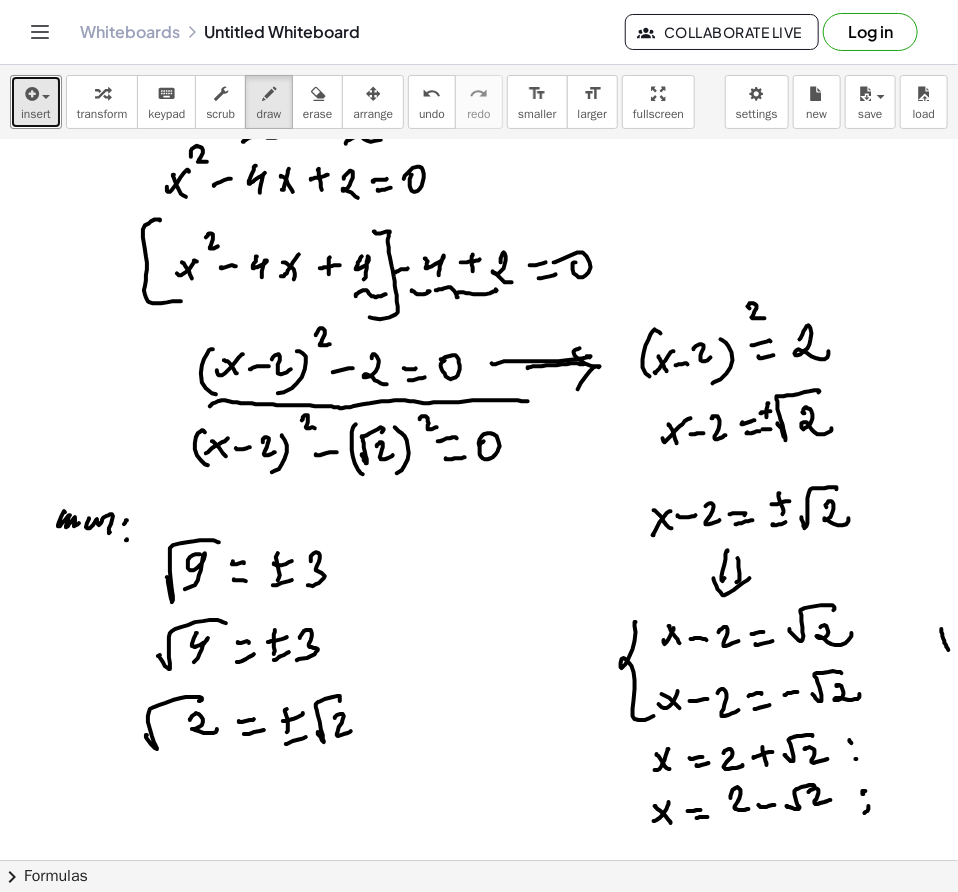 drag, startPoint x: 942, startPoint y: 628, endPoint x: 951, endPoint y: 650, distance: 23.769728 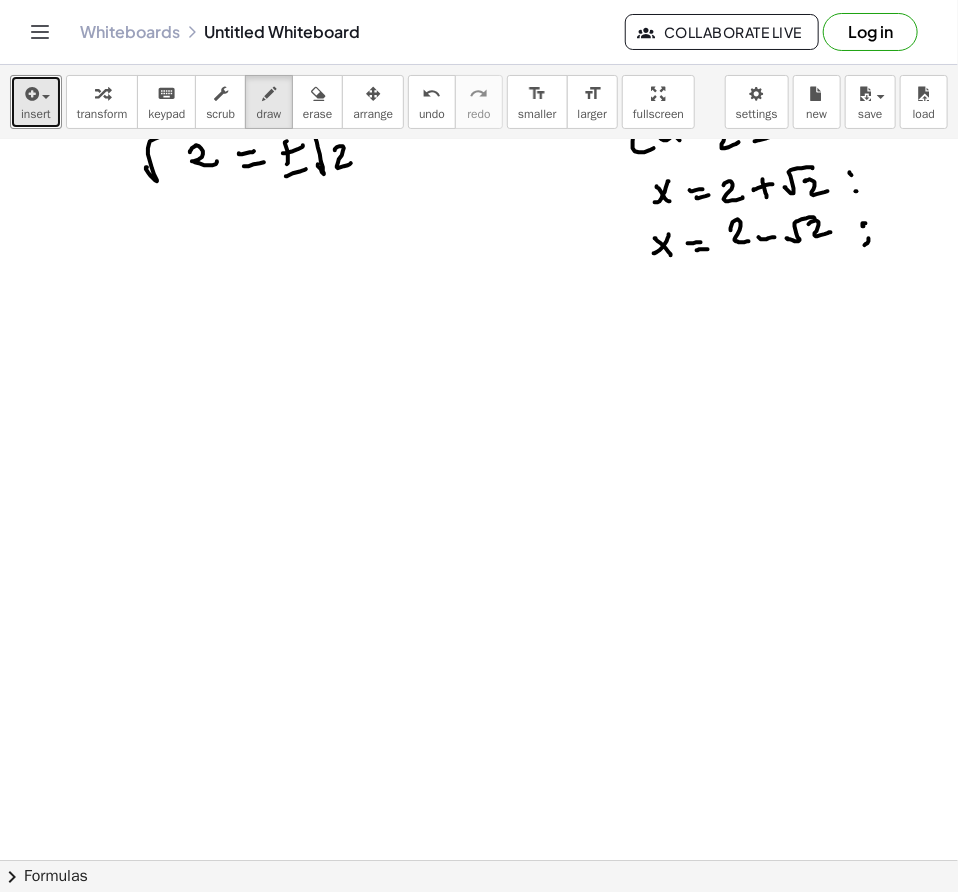 scroll, scrollTop: 2212, scrollLeft: 0, axis: vertical 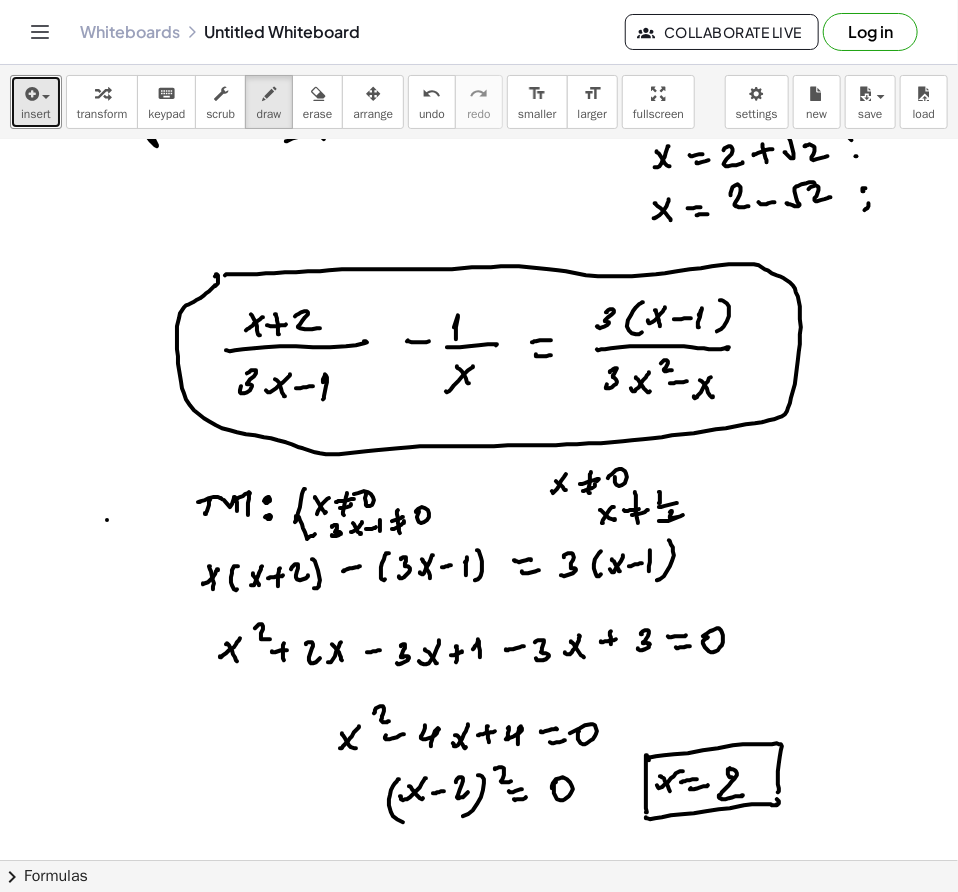 click at bounding box center (479, -266) 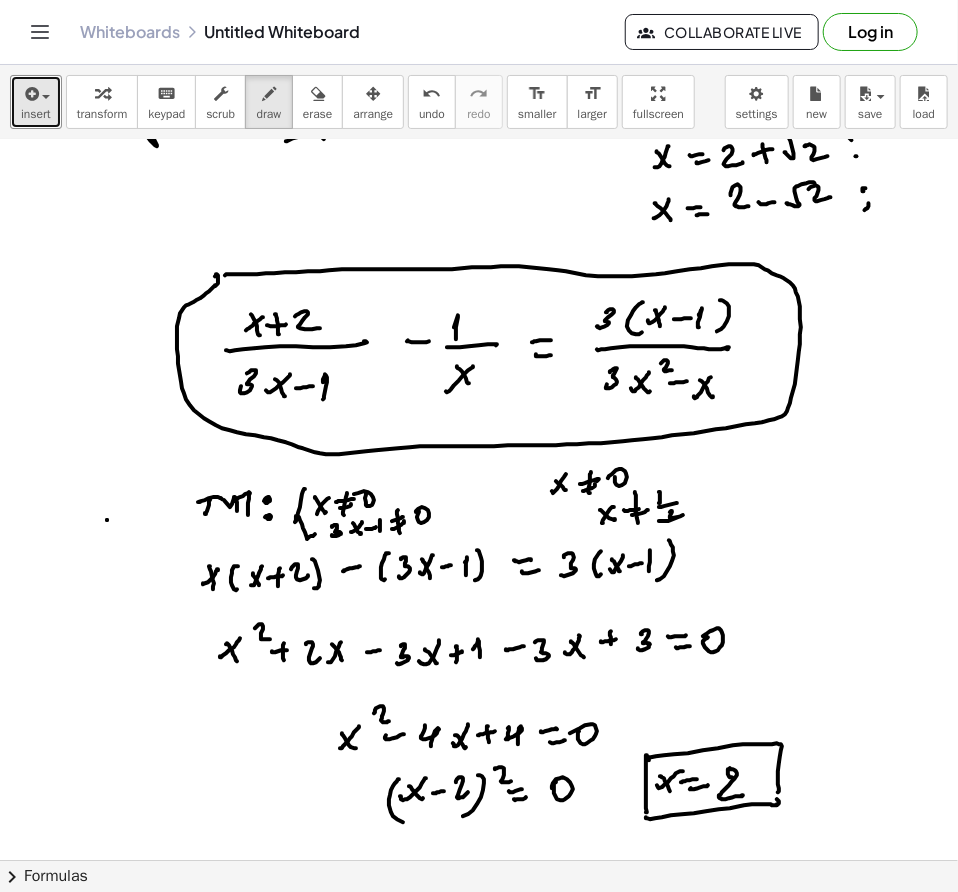 click at bounding box center (479, -266) 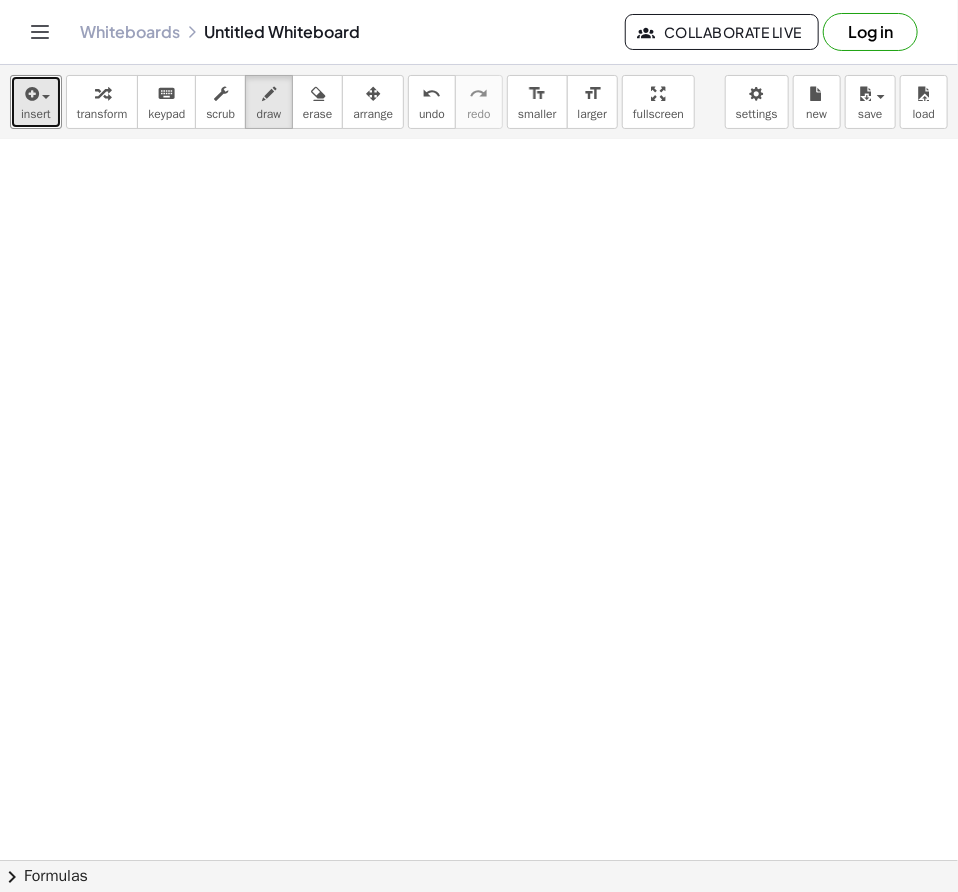 scroll, scrollTop: 3064, scrollLeft: 0, axis: vertical 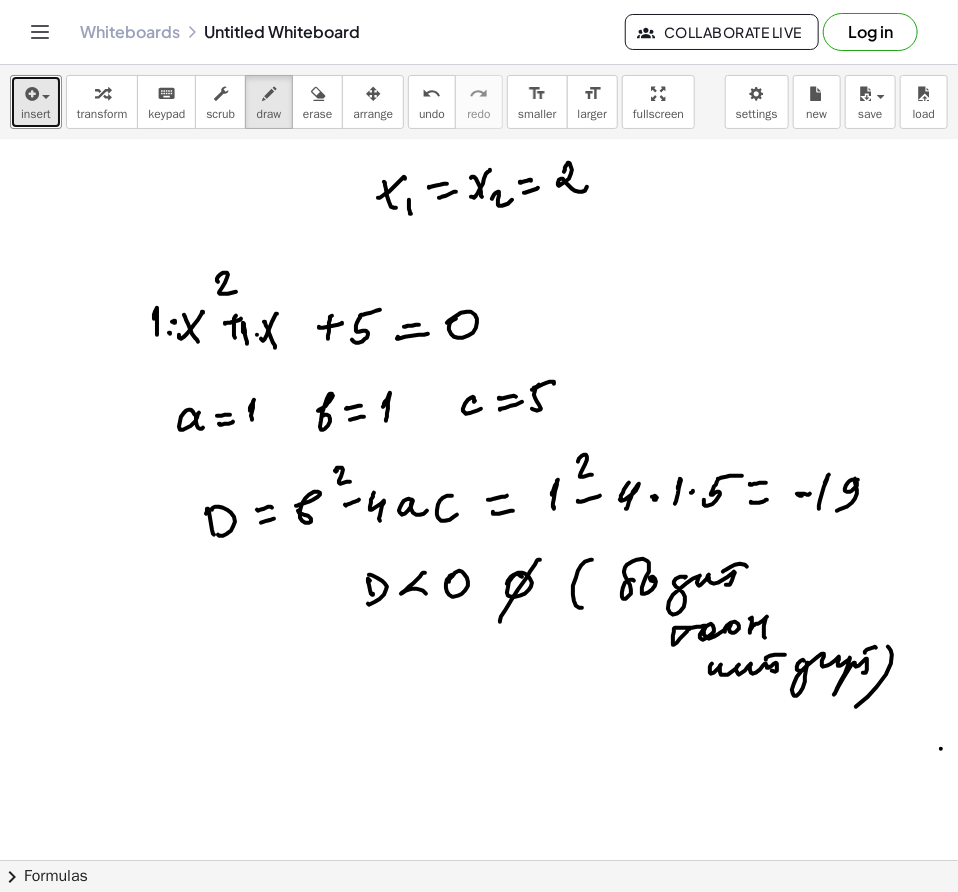 click at bounding box center (479, -2925) 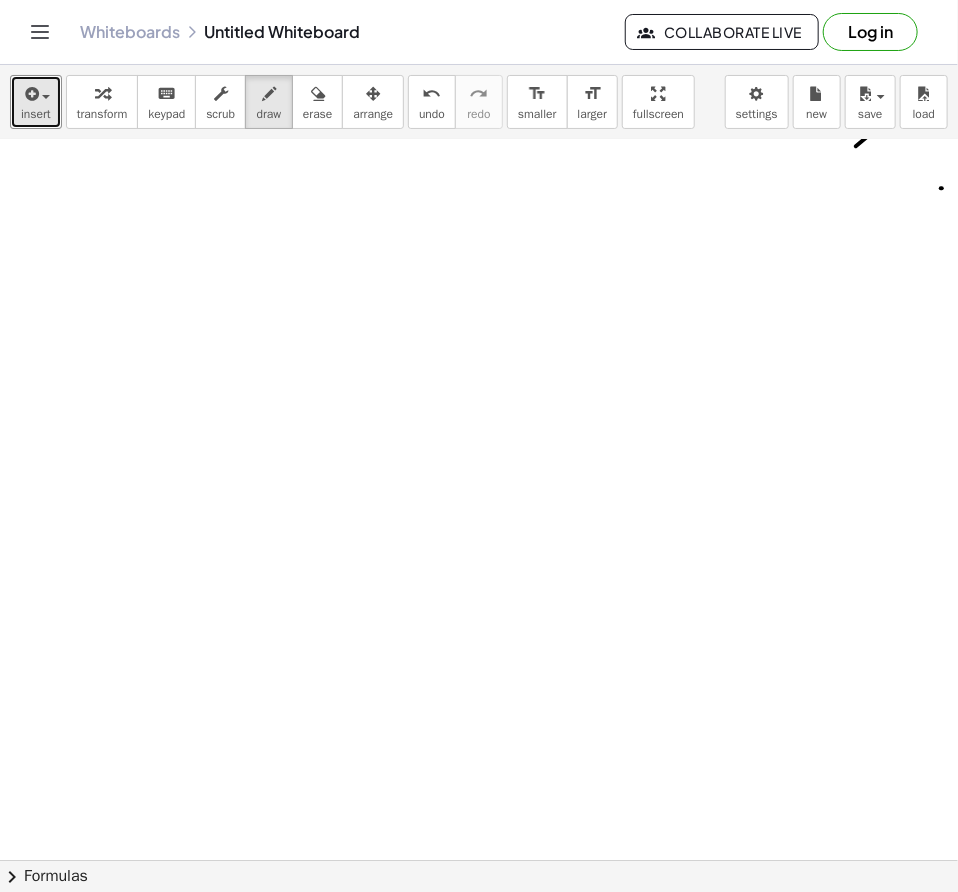 scroll, scrollTop: 8006, scrollLeft: 0, axis: vertical 